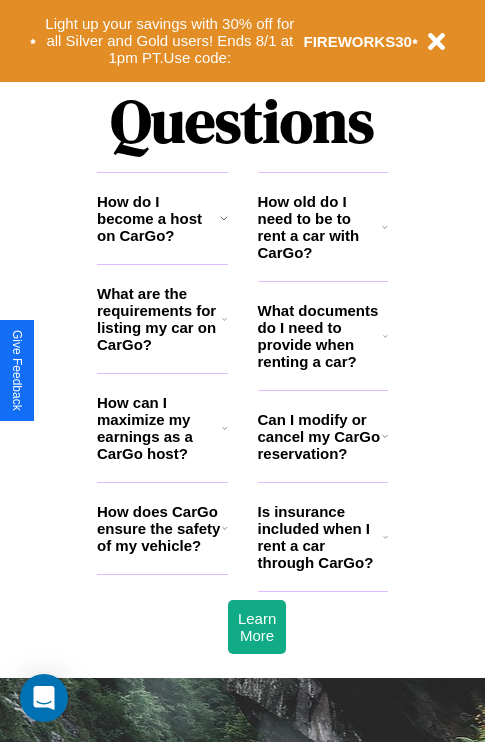 scroll, scrollTop: 2423, scrollLeft: 0, axis: vertical 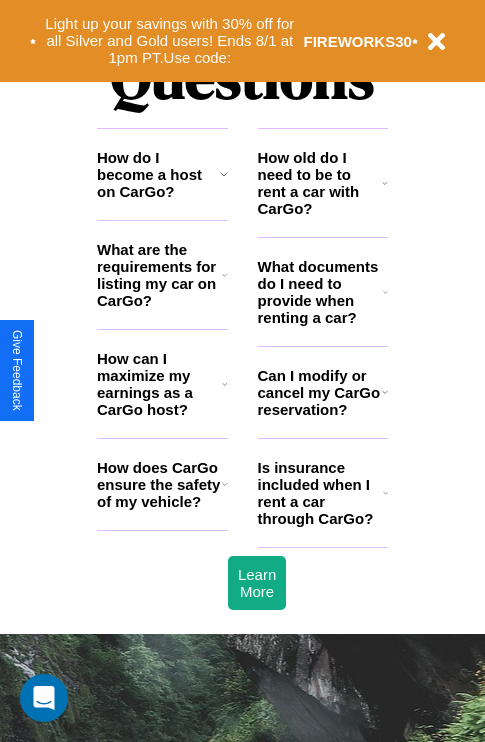 click on "How do I become a host on CarGo?" at bounding box center [158, 174] 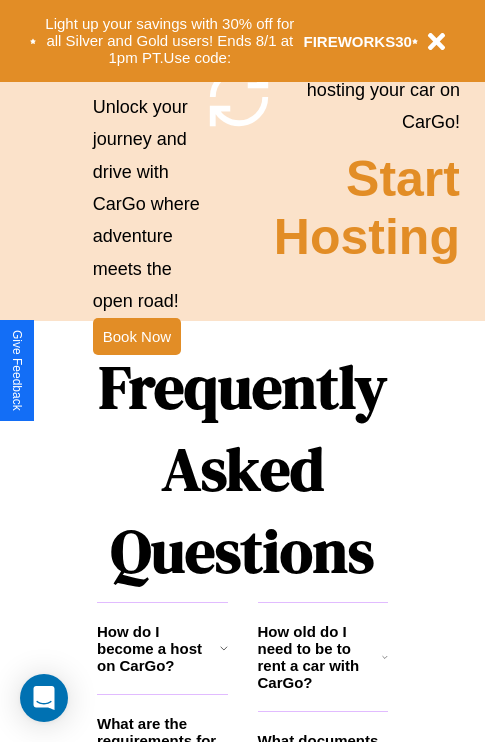 scroll, scrollTop: 1947, scrollLeft: 0, axis: vertical 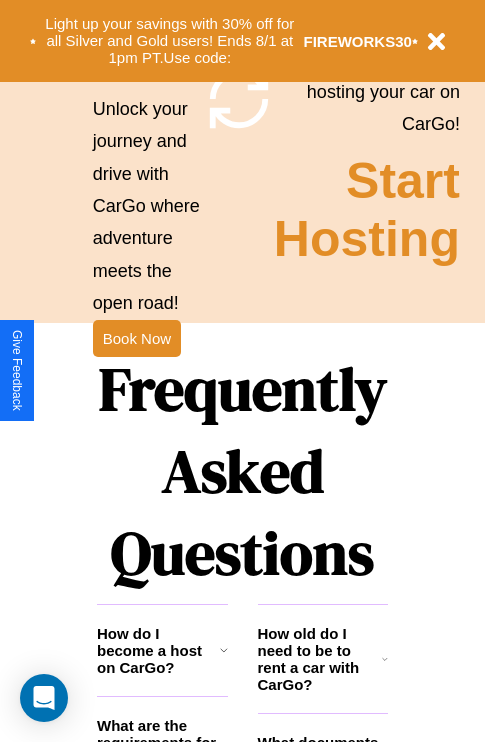 click on "Frequently Asked Questions" at bounding box center [242, 471] 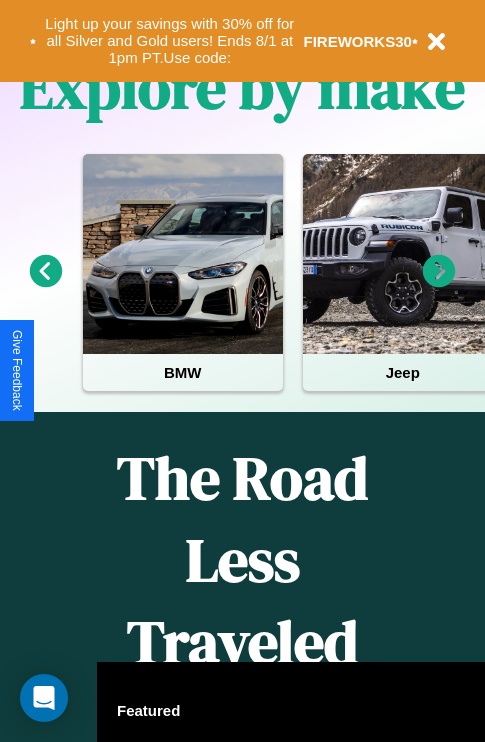 scroll, scrollTop: 0, scrollLeft: 0, axis: both 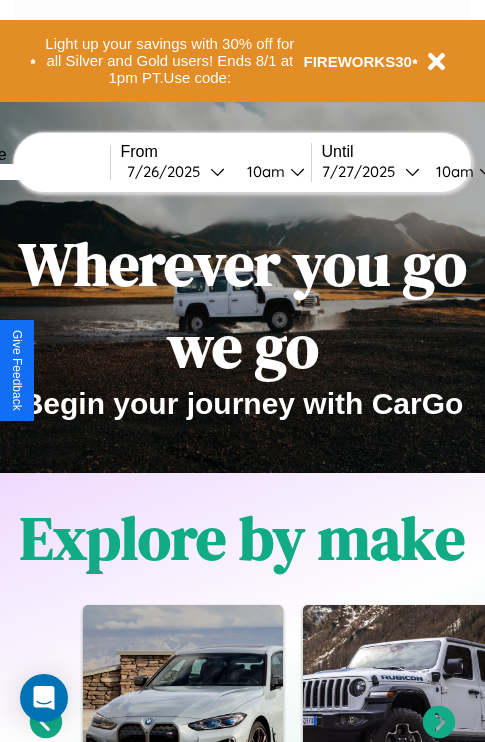 click at bounding box center (35, 172) 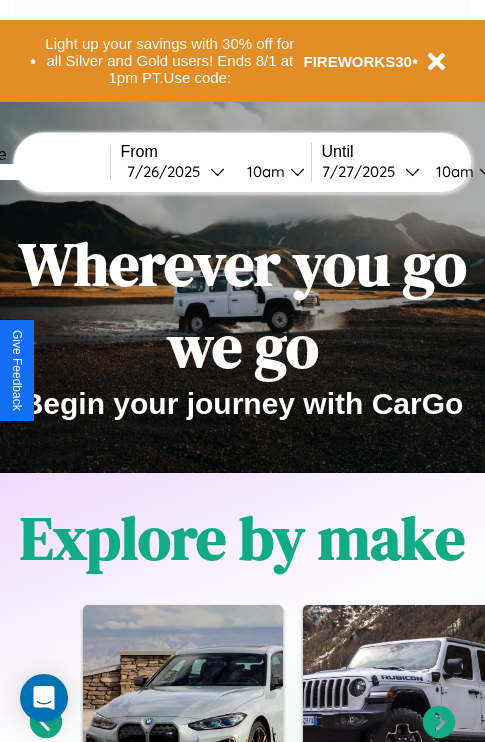 type on "******" 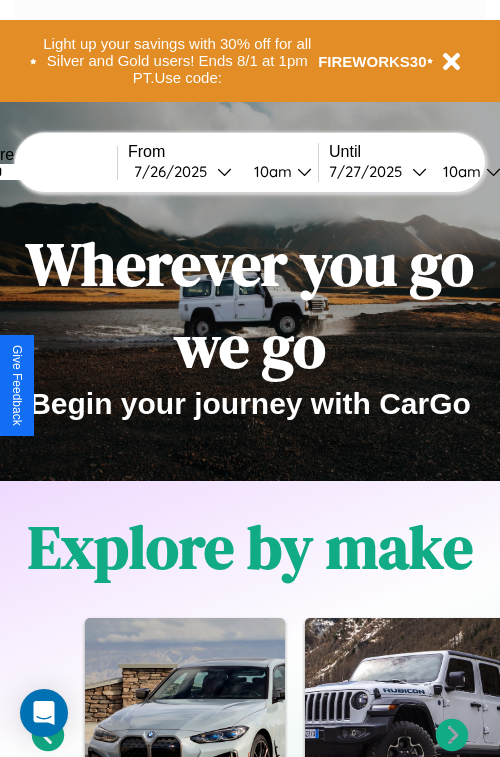 select on "*" 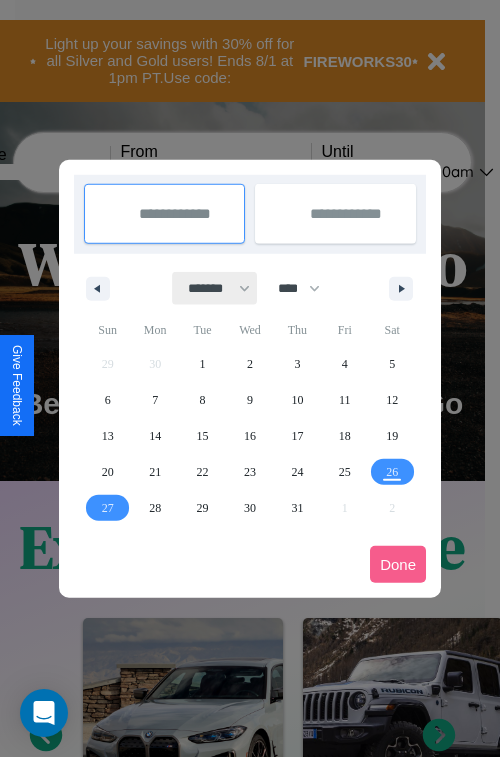 click on "******* ******** ***** ***** *** **** **** ****** ********* ******* ******** ********" at bounding box center (215, 288) 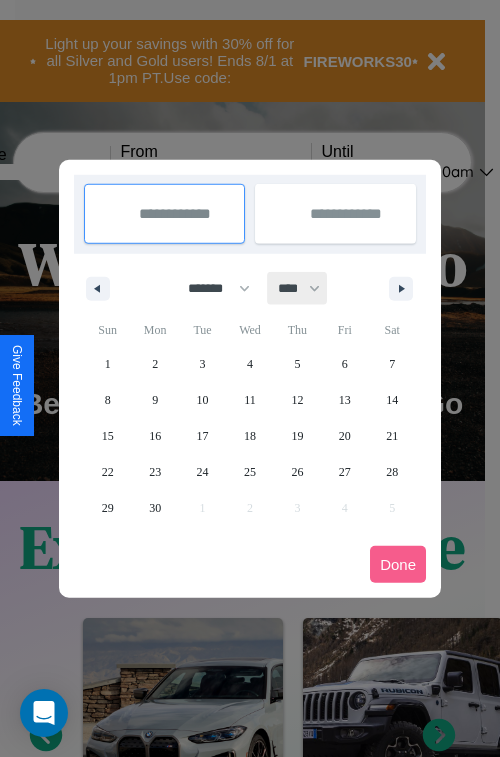 click on "**** **** **** **** **** **** **** **** **** **** **** **** **** **** **** **** **** **** **** **** **** **** **** **** **** **** **** **** **** **** **** **** **** **** **** **** **** **** **** **** **** **** **** **** **** **** **** **** **** **** **** **** **** **** **** **** **** **** **** **** **** **** **** **** **** **** **** **** **** **** **** **** **** **** **** **** **** **** **** **** **** **** **** **** **** **** **** **** **** **** **** **** **** **** **** **** **** **** **** **** **** **** **** **** **** **** **** **** **** **** **** **** **** **** **** **** **** **** **** **** ****" at bounding box center [298, 288] 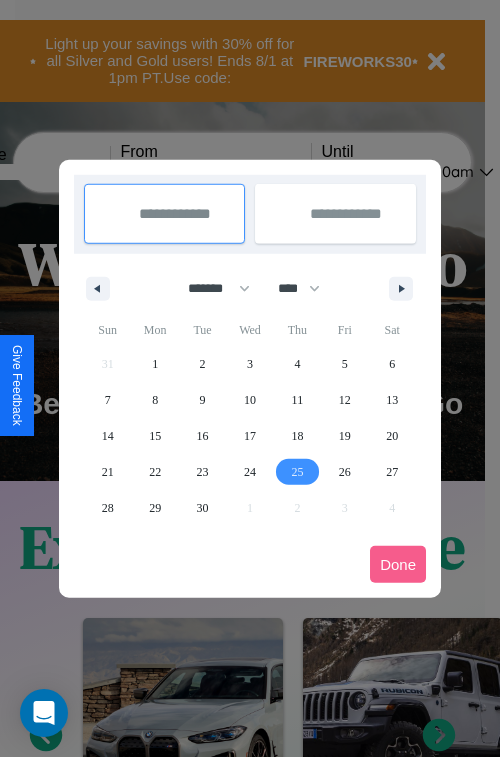 click on "25" at bounding box center [297, 472] 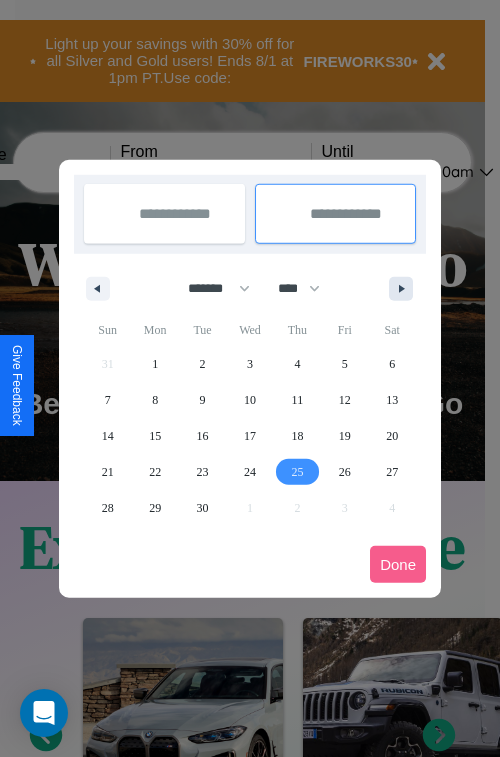 click at bounding box center (405, 289) 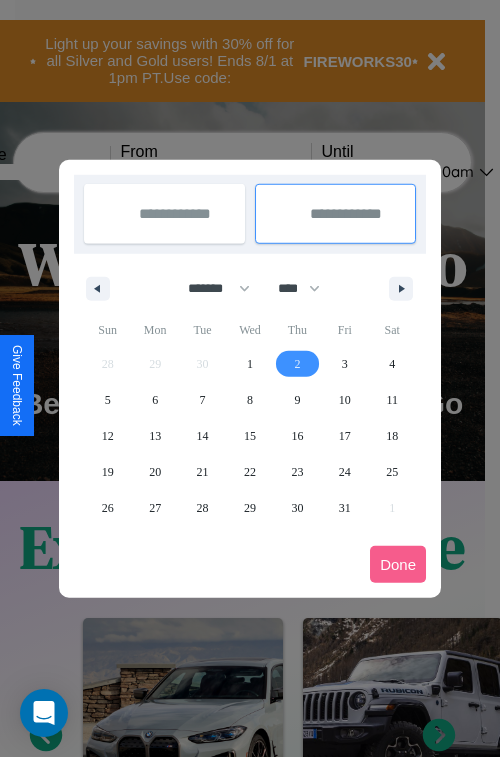 click on "2" at bounding box center (297, 364) 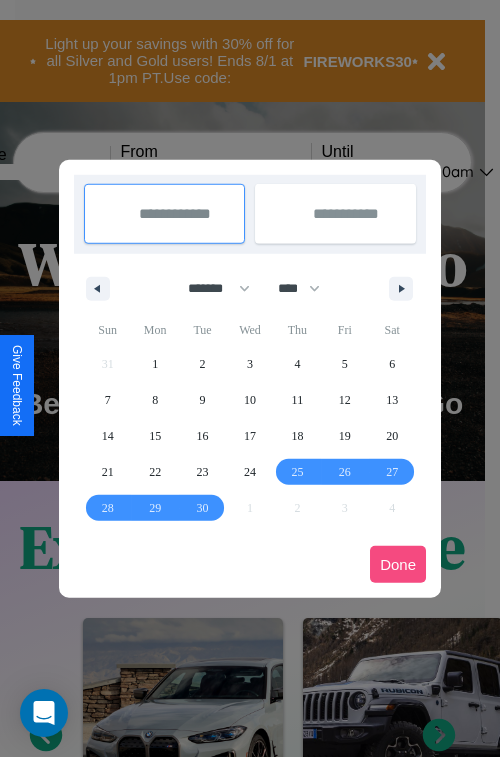 click on "Done" at bounding box center (398, 564) 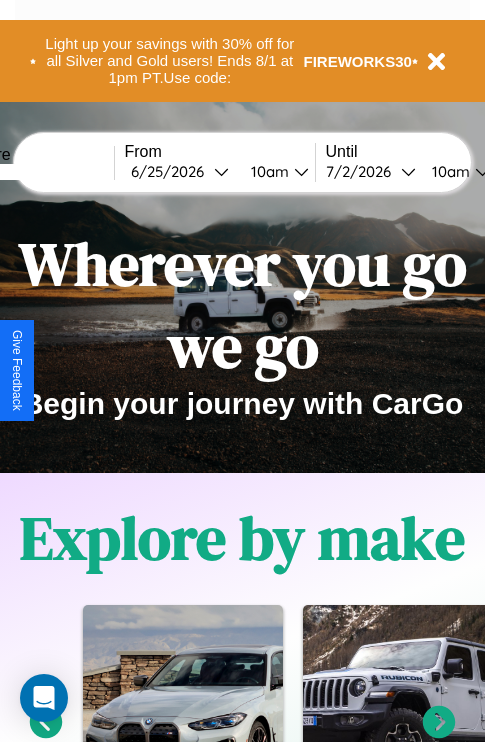 scroll, scrollTop: 0, scrollLeft: 72, axis: horizontal 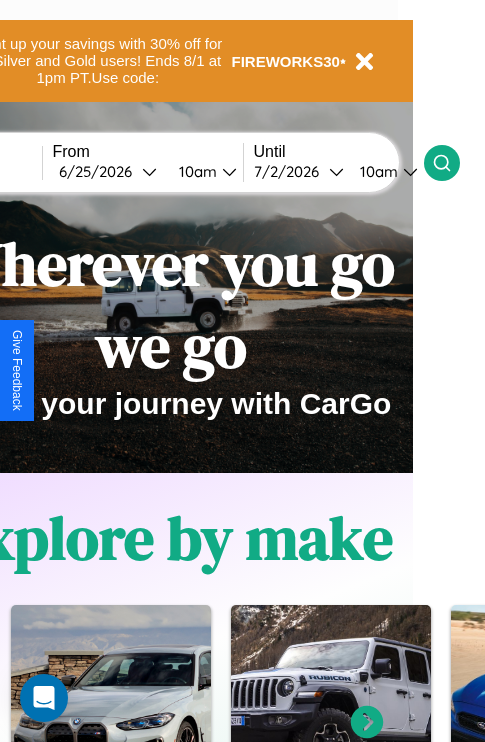 click 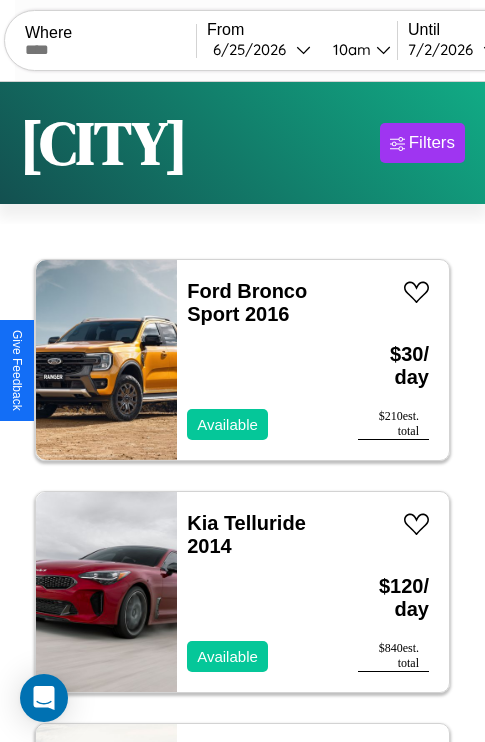 scroll, scrollTop: 66, scrollLeft: 0, axis: vertical 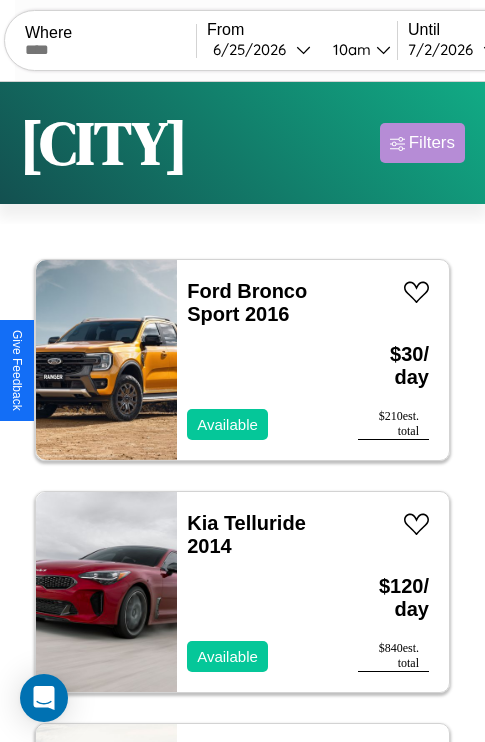 click on "Filters" at bounding box center [432, 143] 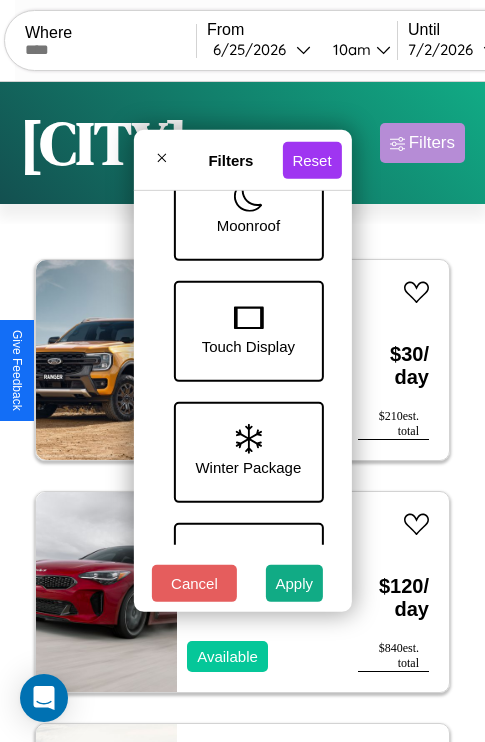 scroll, scrollTop: 651, scrollLeft: 0, axis: vertical 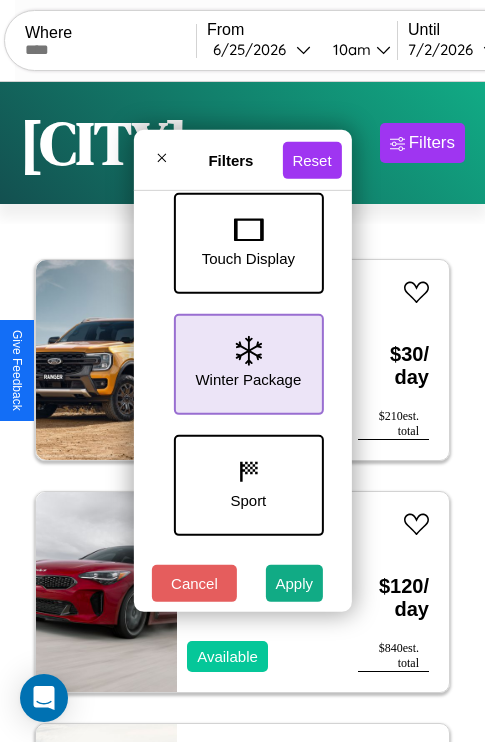 click 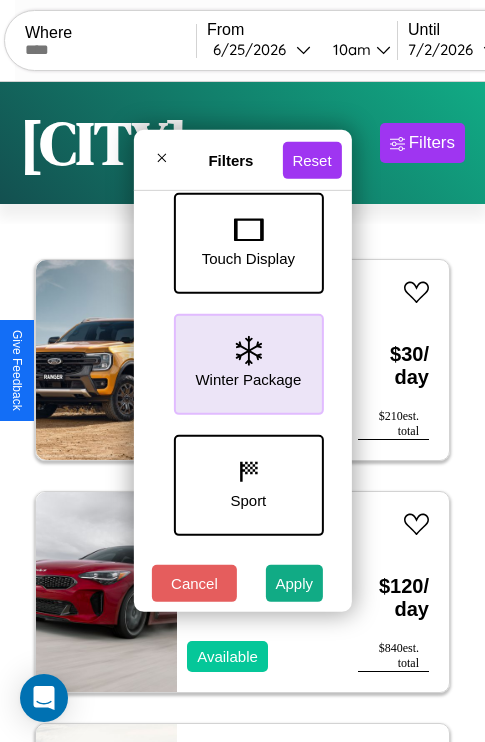 scroll, scrollTop: 772, scrollLeft: 0, axis: vertical 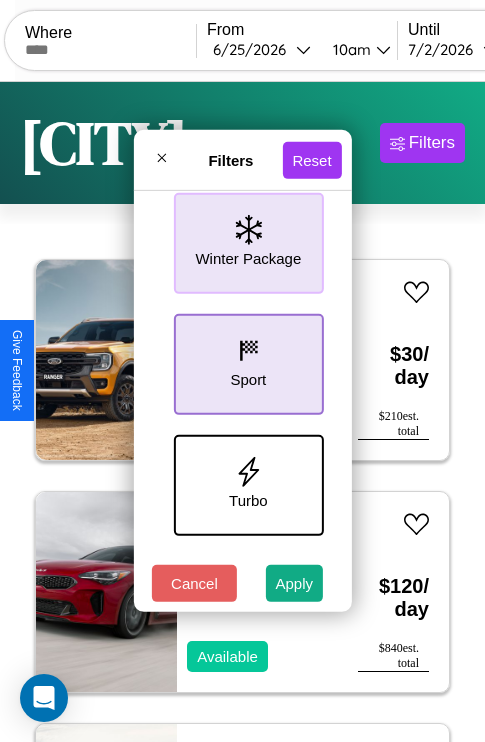 click 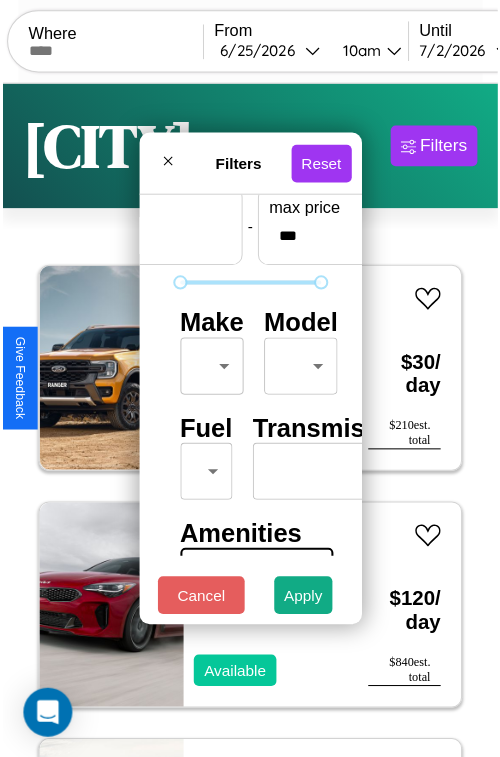 scroll, scrollTop: 59, scrollLeft: 0, axis: vertical 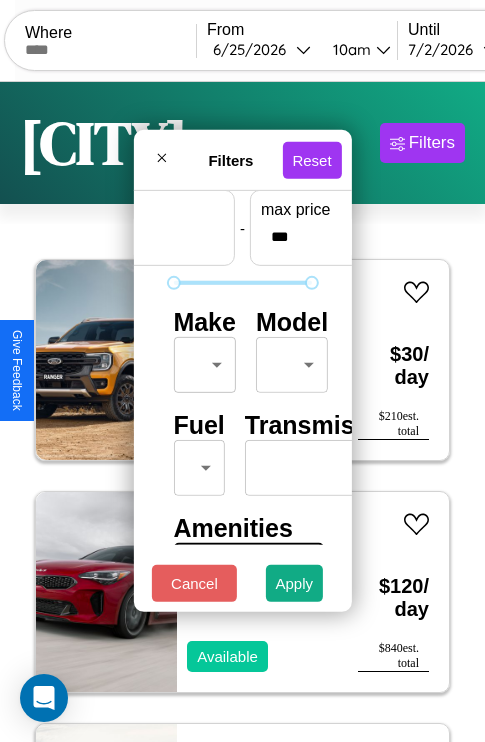 click on "CarGo Where From [DATE] [TIME] Until [DATE] [TIME] Become a Host Login Sign Up [CITY] Filters 11  cars in this area These cars can be picked up in this city. Ford   Bronco Sport   2016 Available $ 30  / day $ 210  est. total Kia   Telluride   2014 Available $ 120  / day $ 840  est. total Dodge   Ram Chassis Cab   2024 Available $ 100  / day $ 700  est. total Jaguar   XJ   2020 Available $ 60  / day $ 420  est. total Land Rover   Freelander   2019 Unavailable $ 100  / day $ 700  est. total BMW   R 1250 RT   2014 Available $ 130  / day $ 910  est. total Subaru   XT6   2016 Unavailable $ 130  / day $ 910  est. total Mazda   RX-7   2016 Available $ 180  / day $ 1260  est. total Chrysler   Cordoba   2017 Available $ 150  / day $ 1050  est. total Ferrari   12Cilindri   2020 Available $ 140  / day $ 980  est. total Ford   Aerostar   2020 Available $ 70  / day $ 490  est. total Filters Reset Price Range min price *  -  max price *** Make ​ ​ Model ​ ​ Fuel ​ ​ Transmission ​ ​ Amenities Sport" at bounding box center (242, 412) 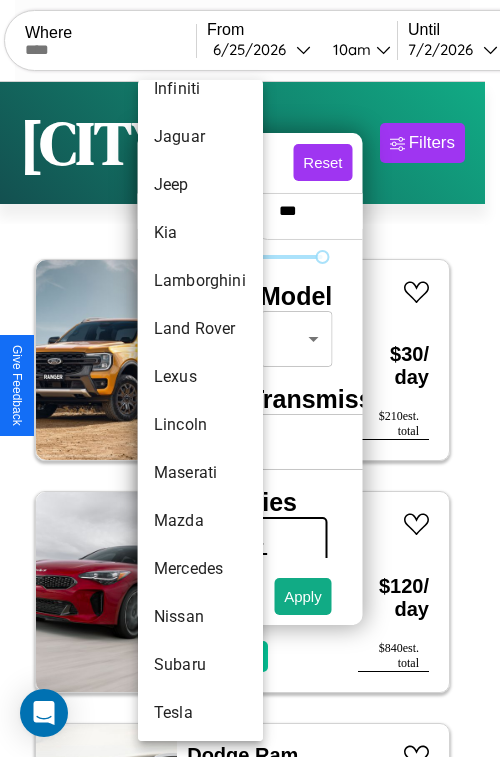 scroll, scrollTop: 1046, scrollLeft: 0, axis: vertical 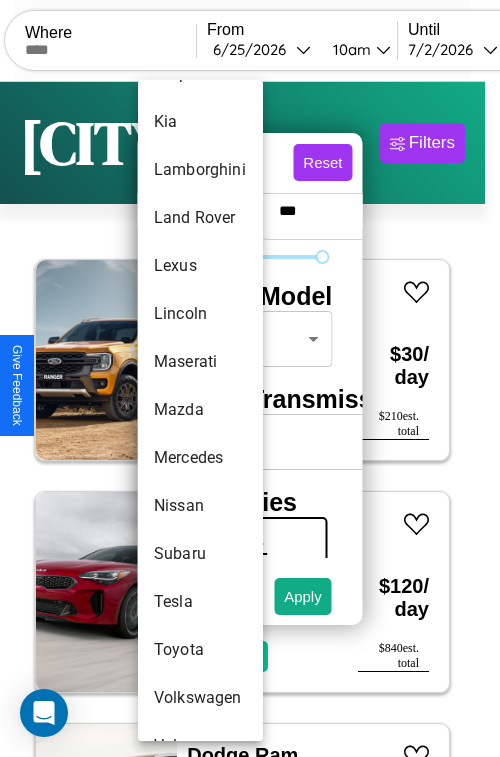 click on "Mazda" at bounding box center [200, 410] 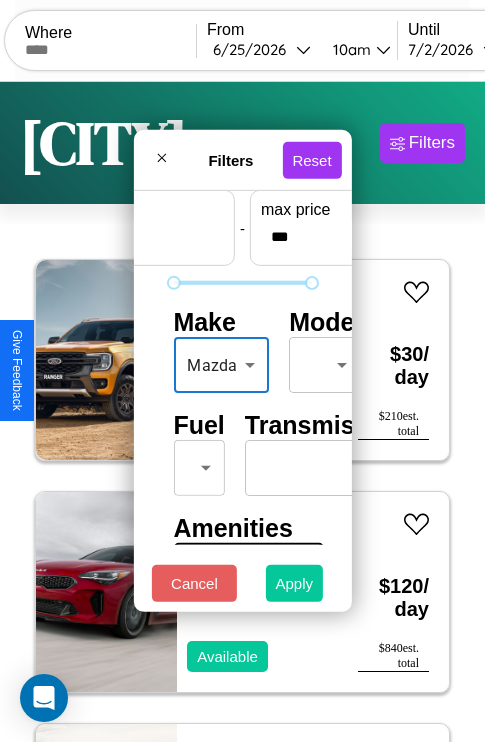 click on "Apply" at bounding box center (295, 583) 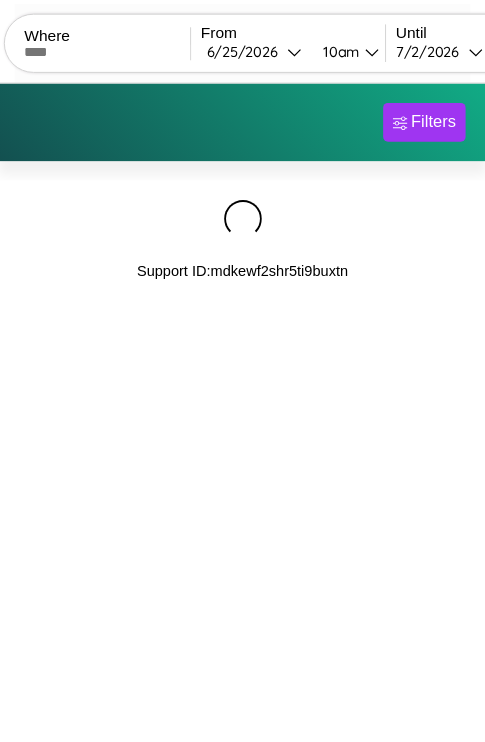 scroll, scrollTop: 0, scrollLeft: 0, axis: both 